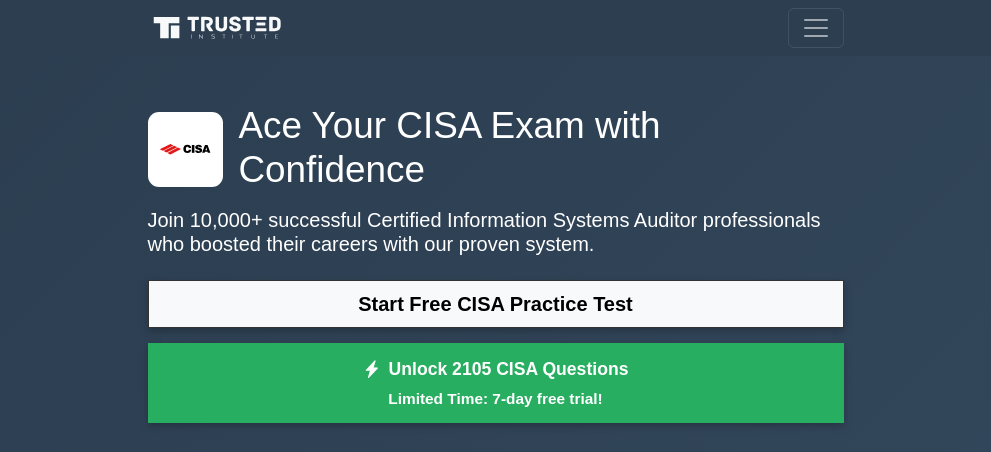scroll, scrollTop: 0, scrollLeft: 0, axis: both 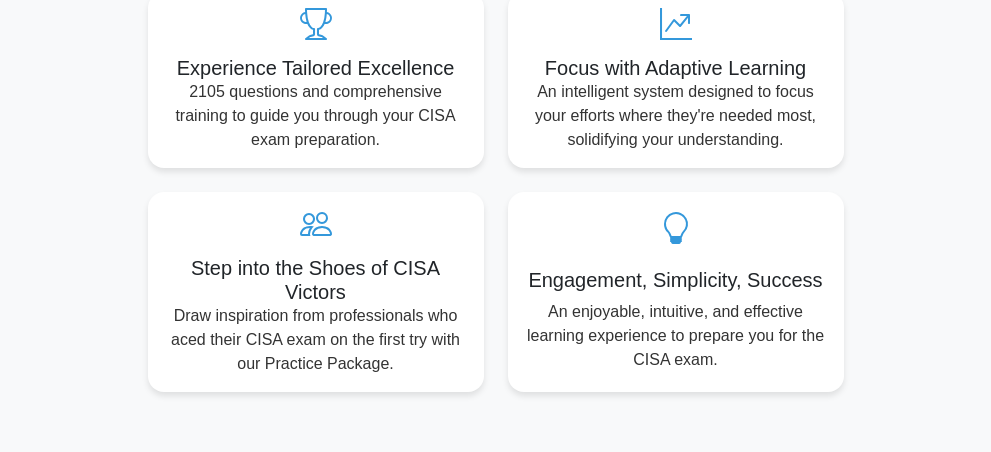 click on "Go to topic" at bounding box center [733, 651] 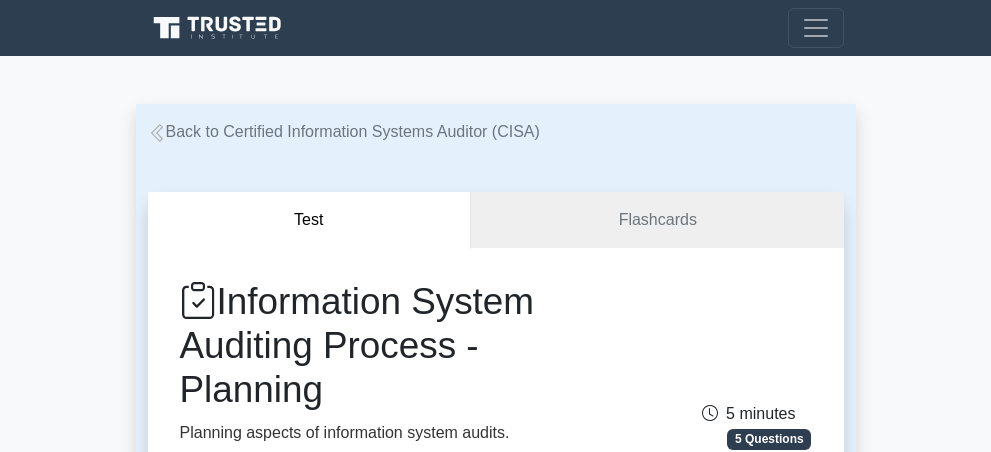 scroll, scrollTop: 0, scrollLeft: 0, axis: both 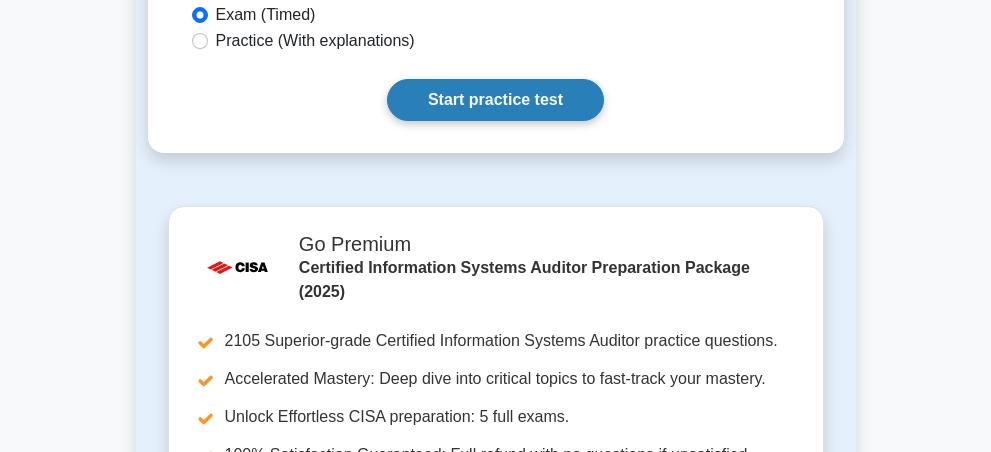 click on "Start practice test" at bounding box center [495, 100] 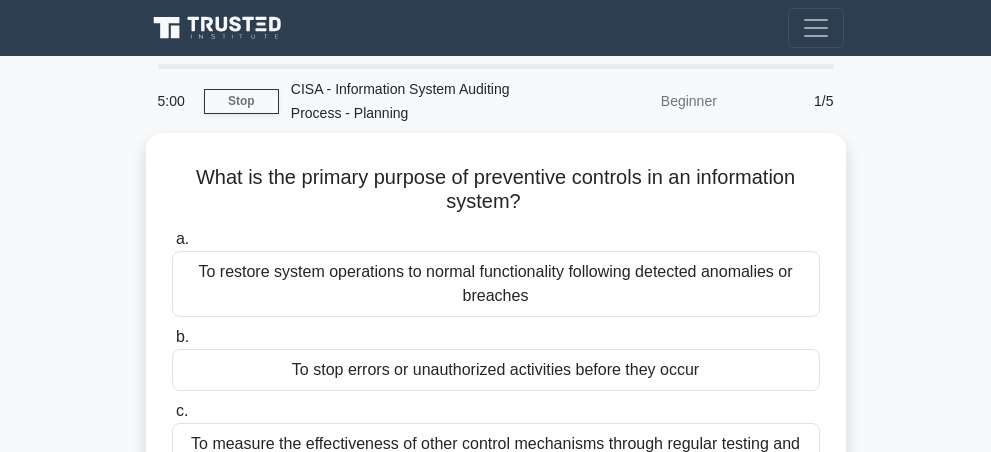 scroll, scrollTop: 0, scrollLeft: 0, axis: both 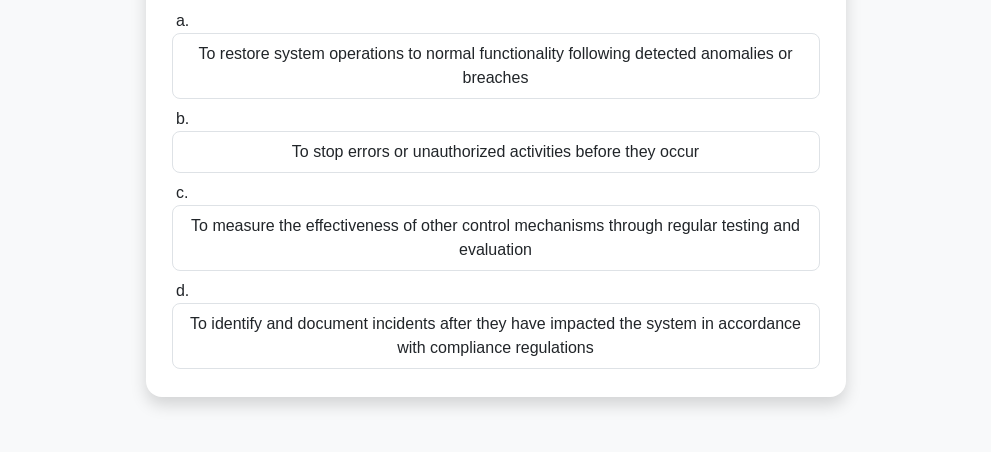 click on "To restore system operations to normal functionality following detected anomalies or breaches" at bounding box center [496, 66] 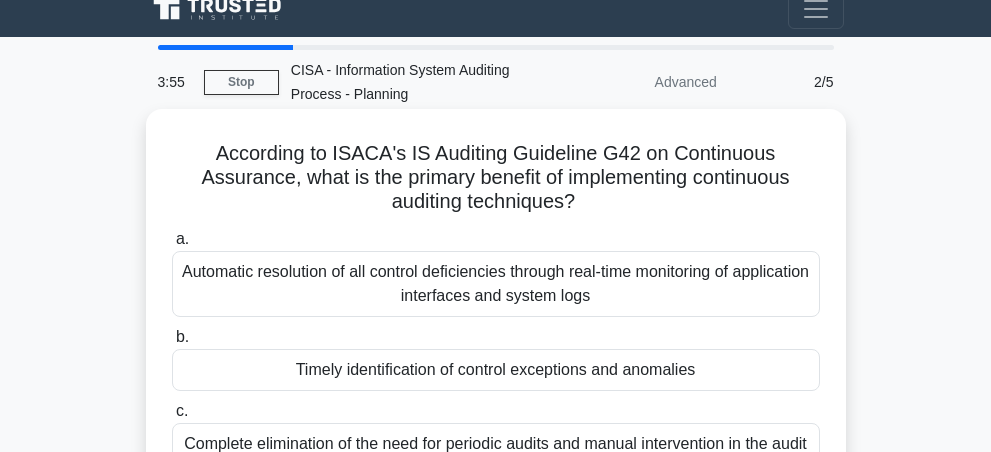 scroll, scrollTop: 11, scrollLeft: 0, axis: vertical 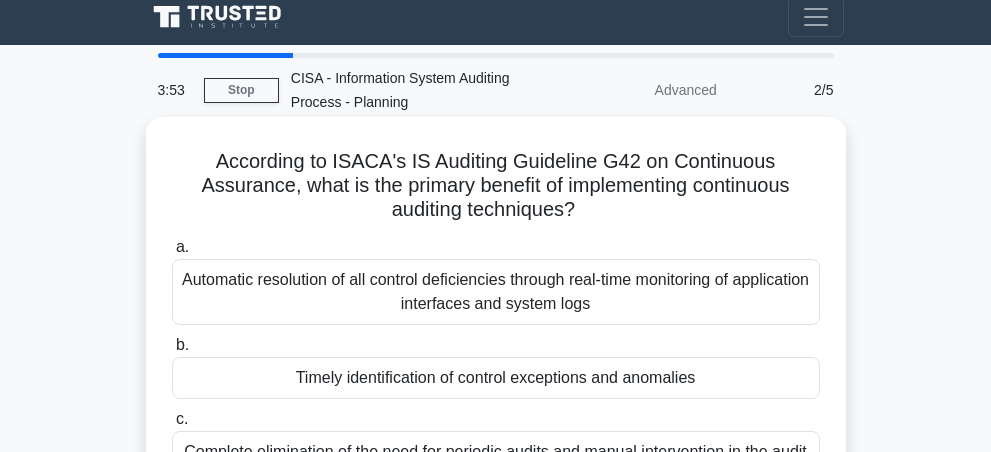 click on "Automatic resolution of all control deficiencies through real-time monitoring of application interfaces and system logs" at bounding box center [496, 292] 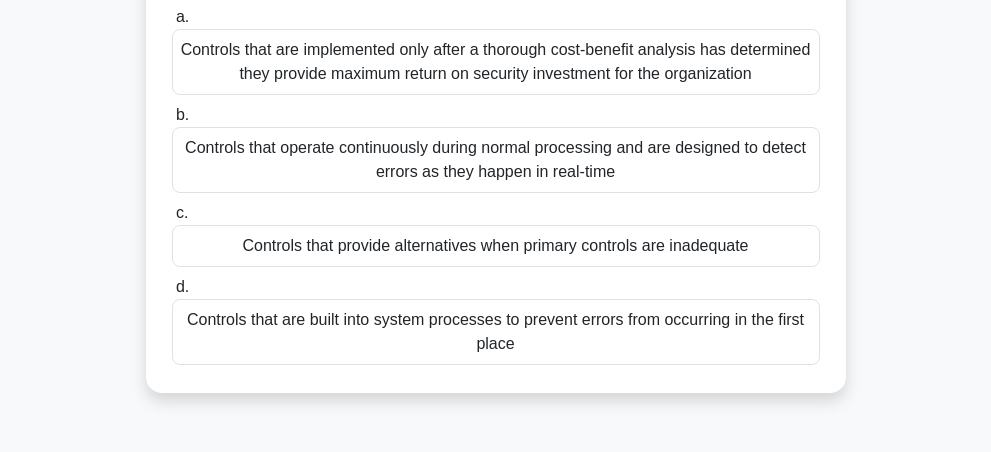 scroll, scrollTop: 218, scrollLeft: 0, axis: vertical 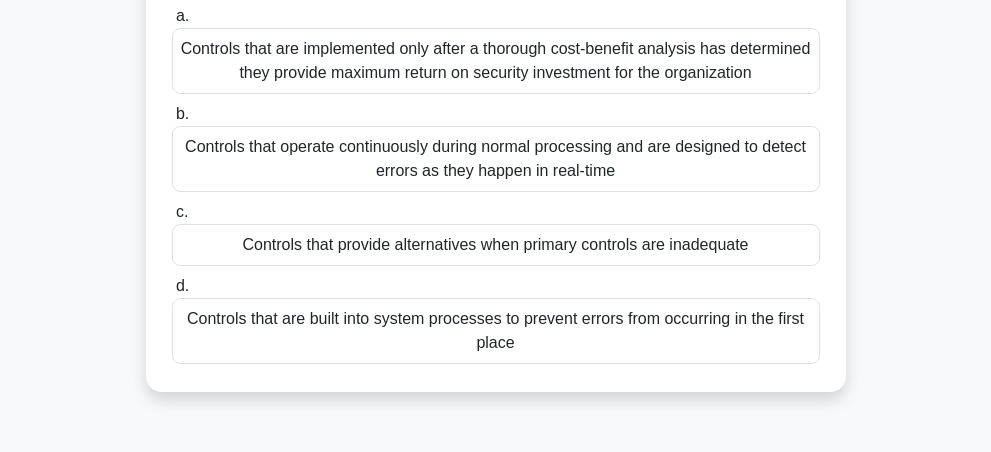click on "Controls that provide alternatives when primary controls are inadequate" at bounding box center [496, 245] 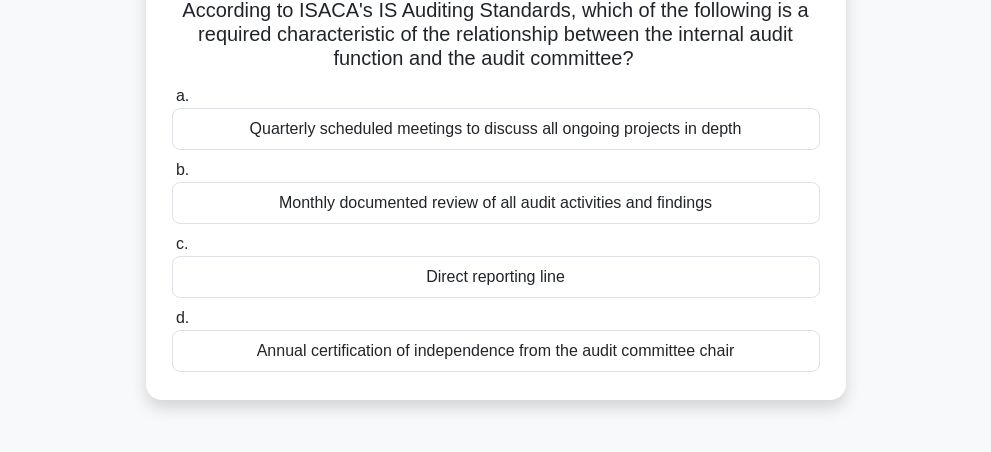 scroll, scrollTop: 163, scrollLeft: 0, axis: vertical 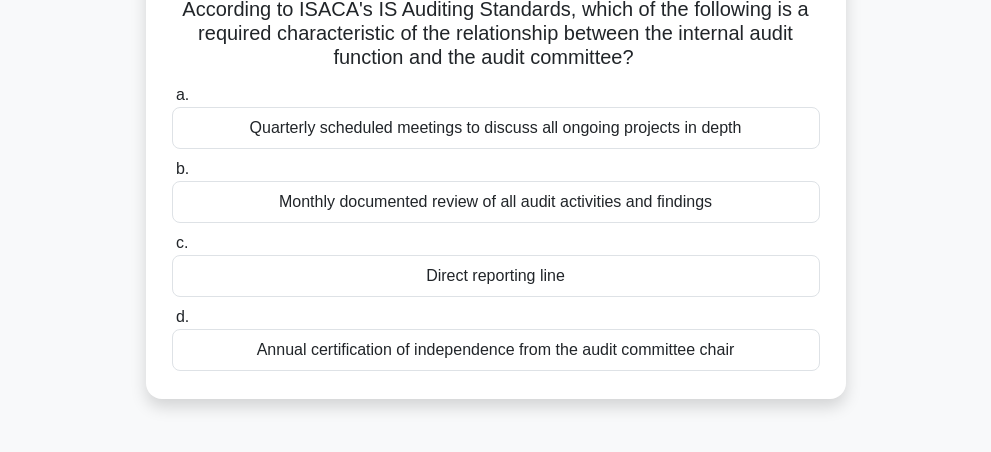 click on "Quarterly scheduled meetings to discuss all ongoing projects in depth" at bounding box center (496, 128) 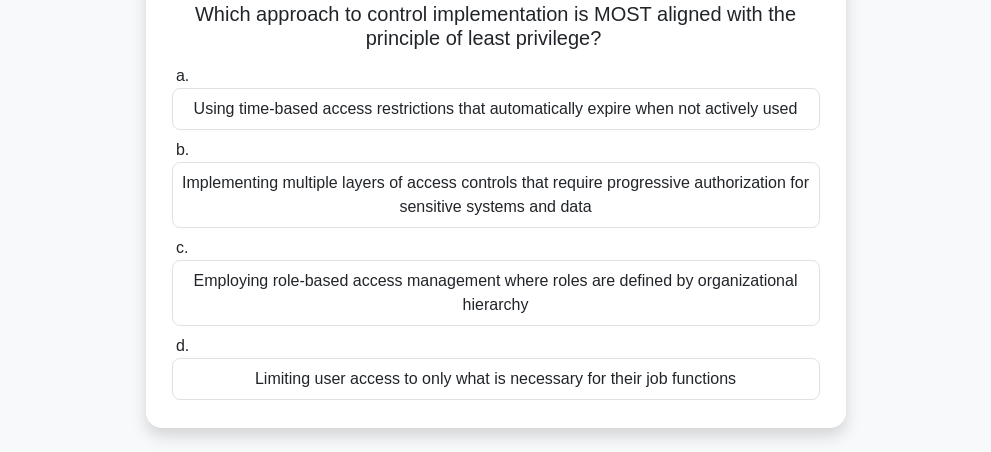 click on "a.
Using time-based access restrictions that automatically expire when not actively used
b.
c.
d." at bounding box center [496, 232] 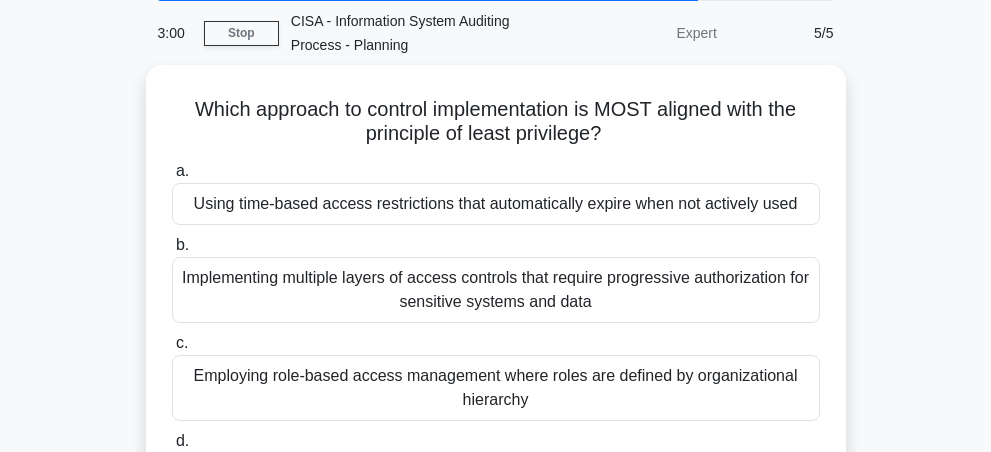 scroll, scrollTop: 0, scrollLeft: 0, axis: both 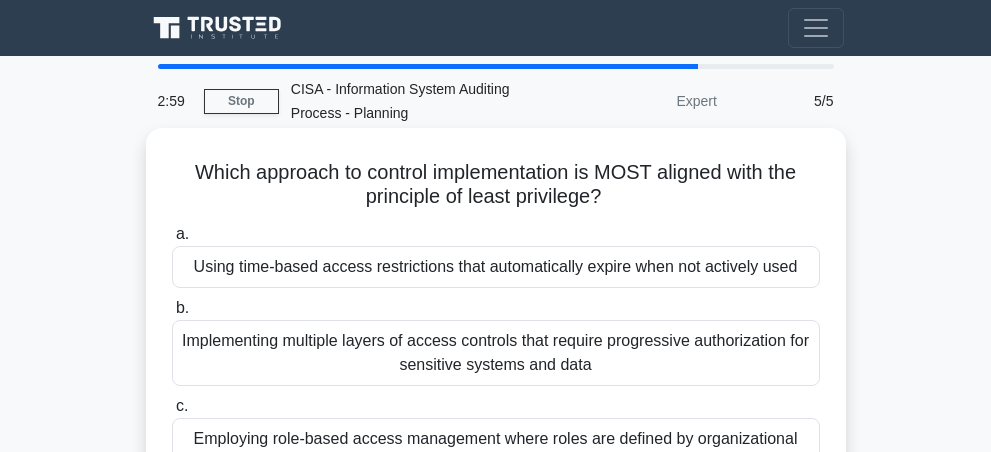 click on "Using time-based access restrictions that automatically expire when not actively used" at bounding box center (496, 267) 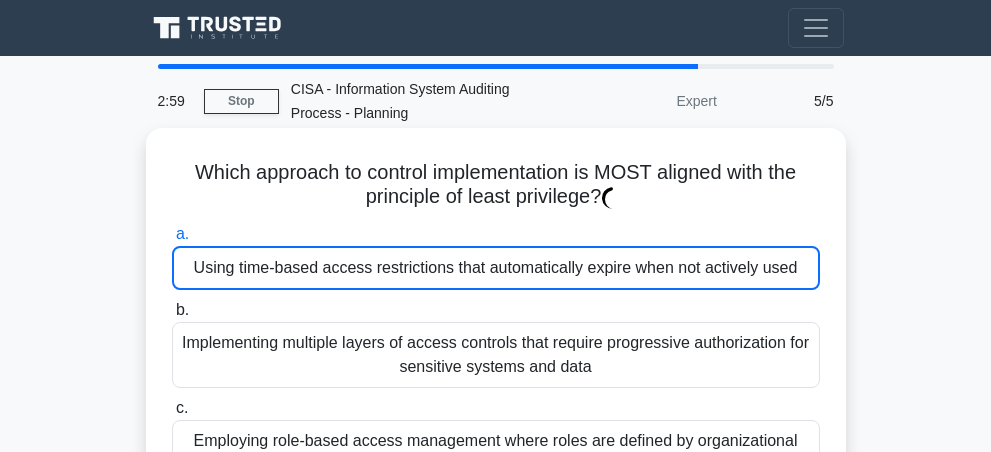 click on "Using time-based access restrictions that automatically expire when not actively used" at bounding box center (496, 268) 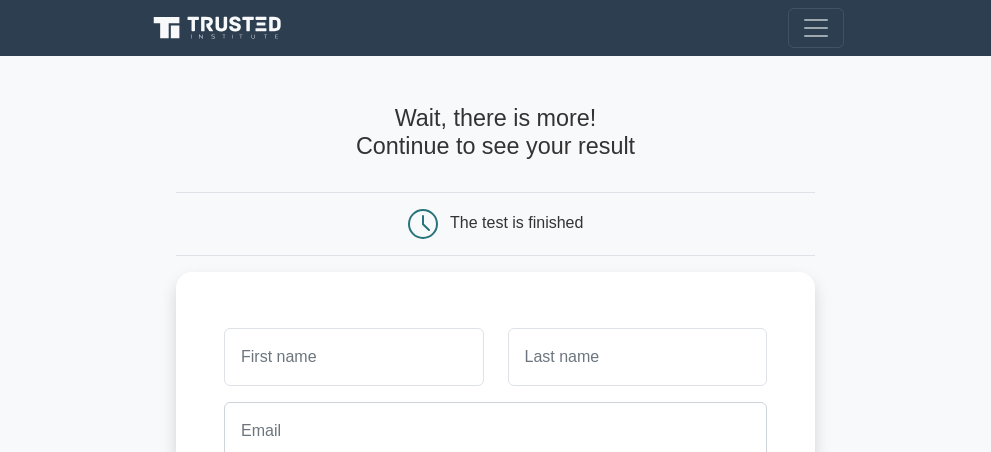 scroll, scrollTop: 0, scrollLeft: 0, axis: both 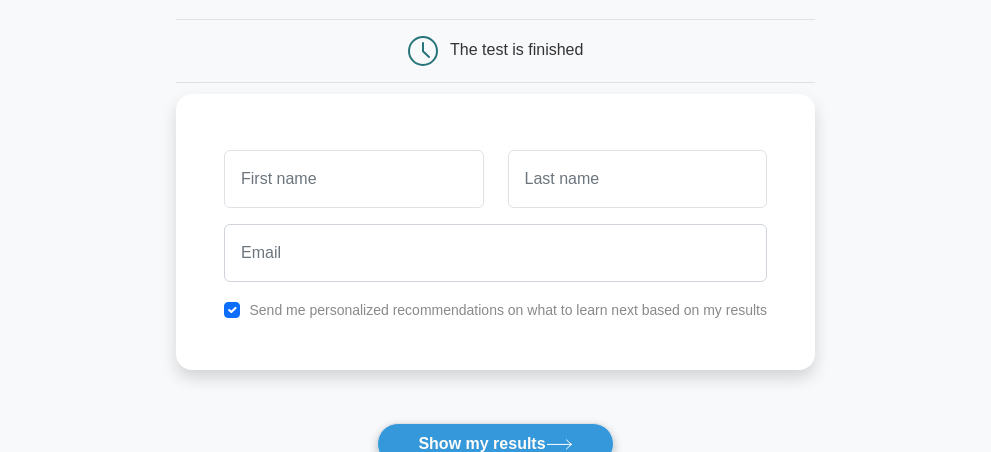 click at bounding box center [353, 179] 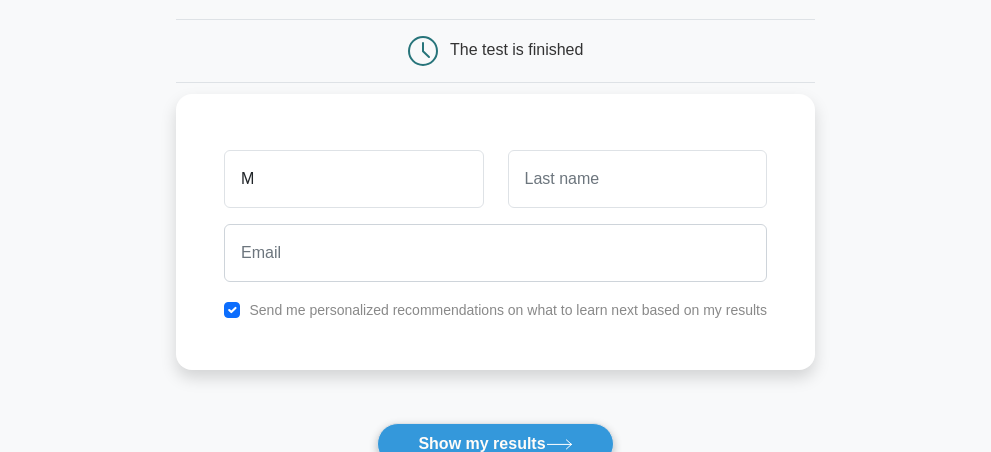 click on "M" at bounding box center [353, 179] 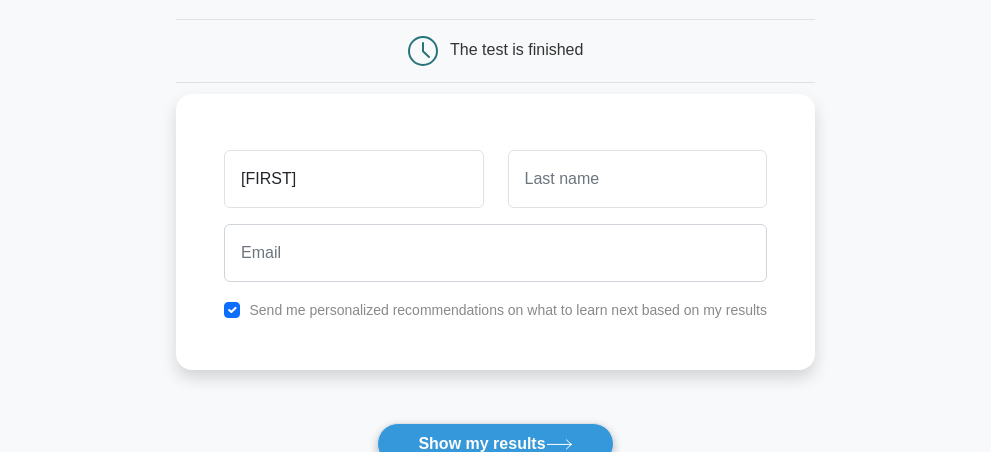 type on "Muhammad" 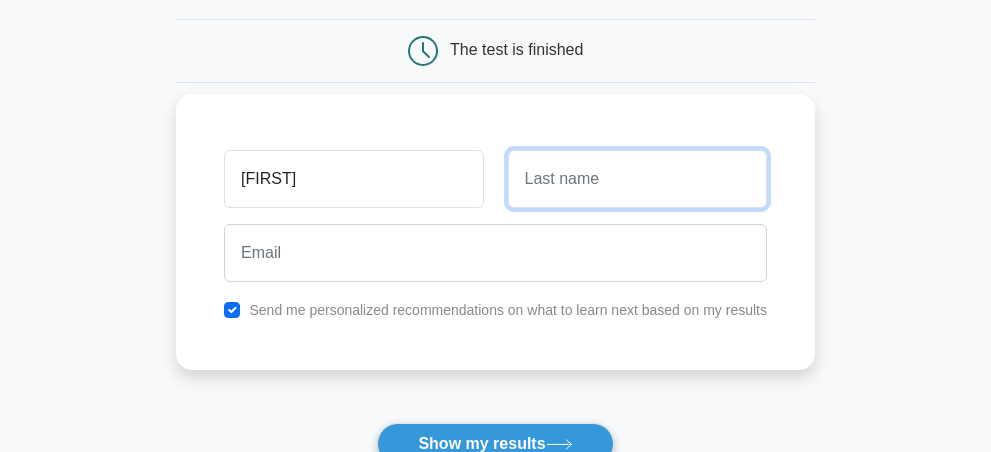 click at bounding box center [637, 179] 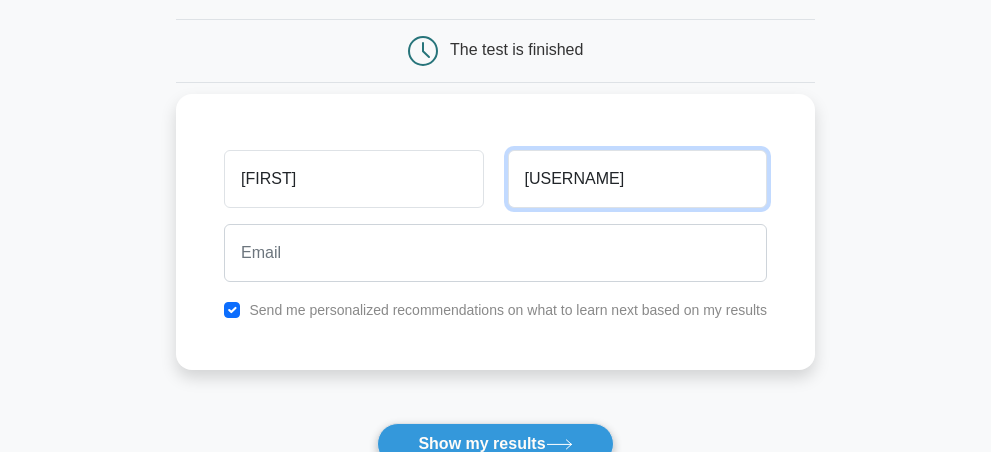 type on "azan" 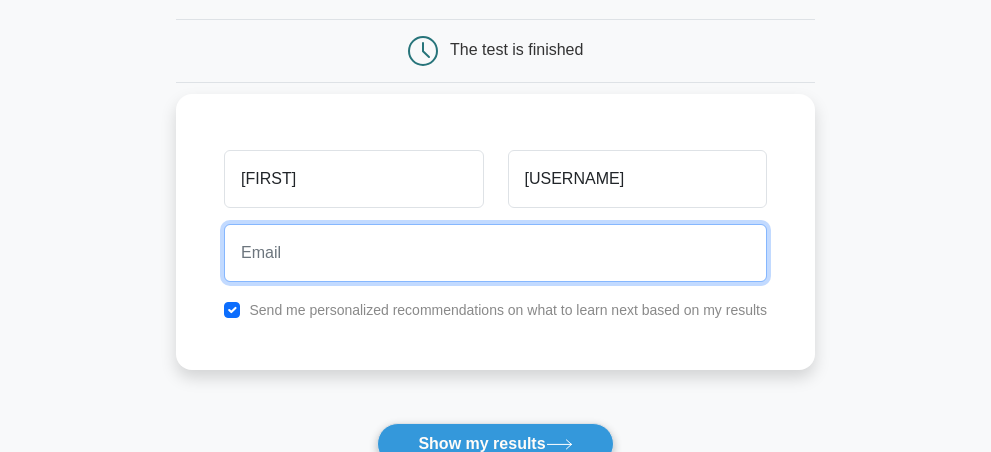 click at bounding box center [495, 253] 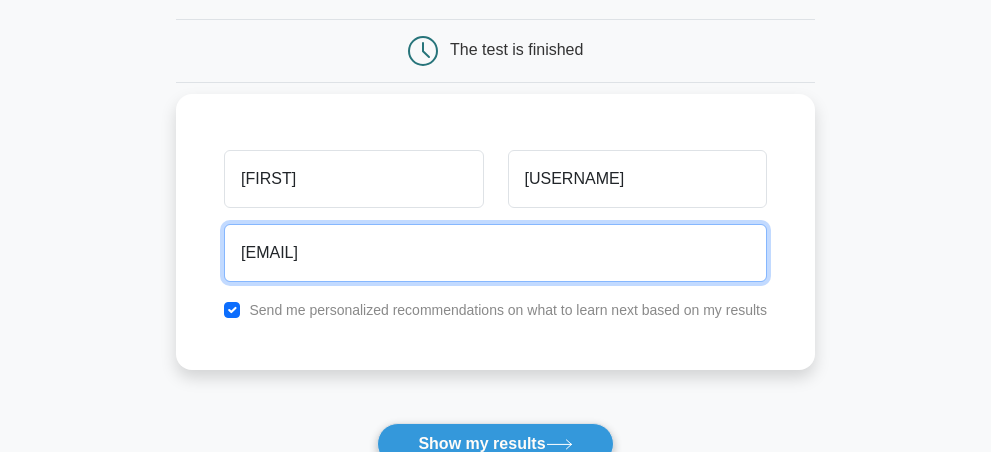 type on "muhammadazan2312gmail.com" 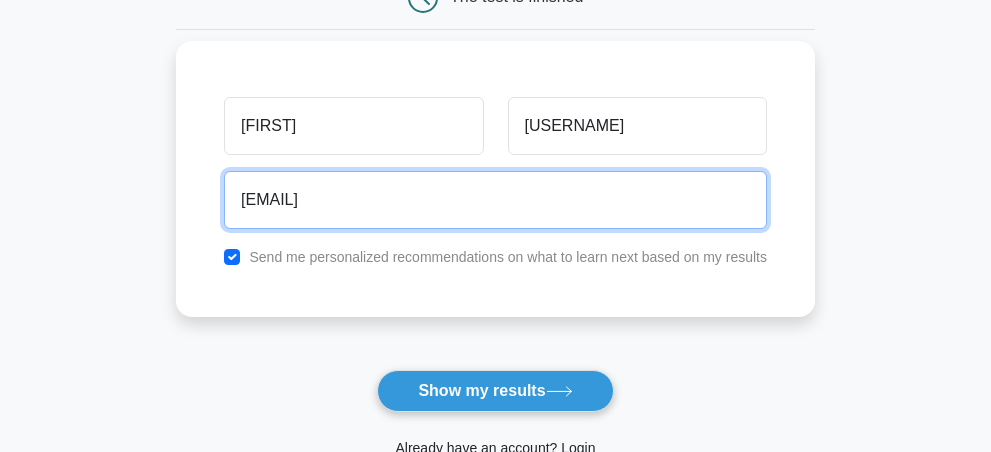 scroll, scrollTop: 227, scrollLeft: 0, axis: vertical 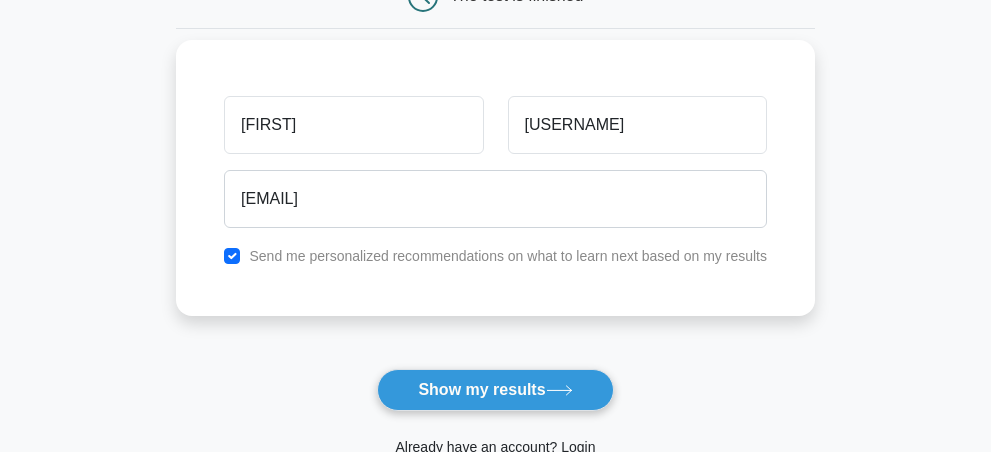 click on "Send me personalized recommendations on what to learn next based on my results" at bounding box center (508, 256) 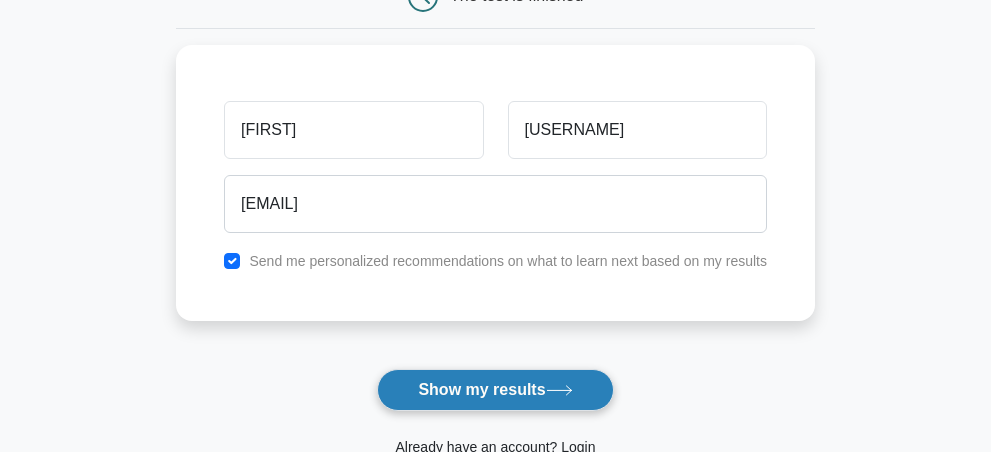 click on "Show my results" at bounding box center [495, 390] 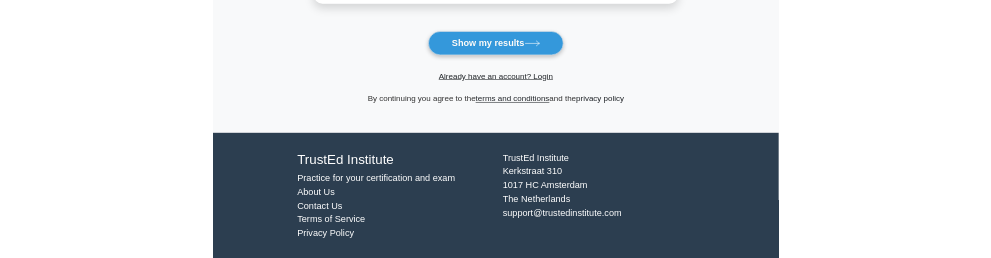 scroll, scrollTop: 0, scrollLeft: 0, axis: both 